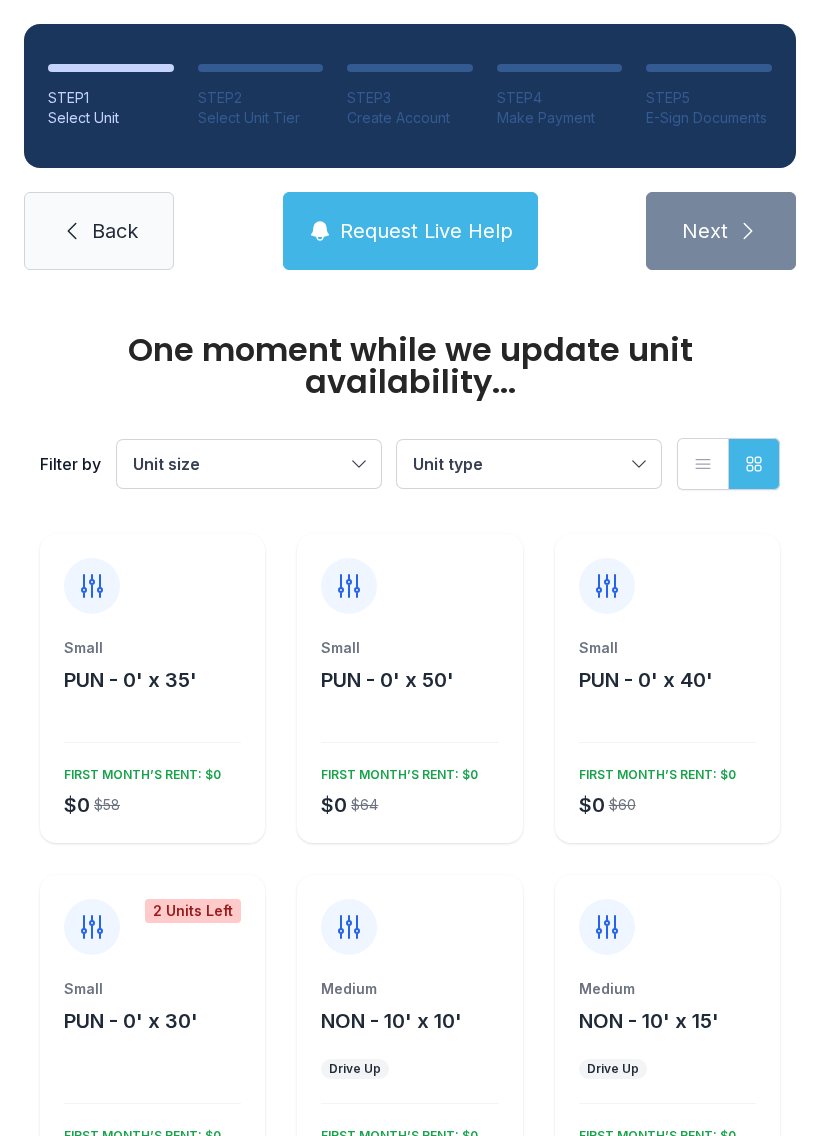 scroll, scrollTop: 0, scrollLeft: 0, axis: both 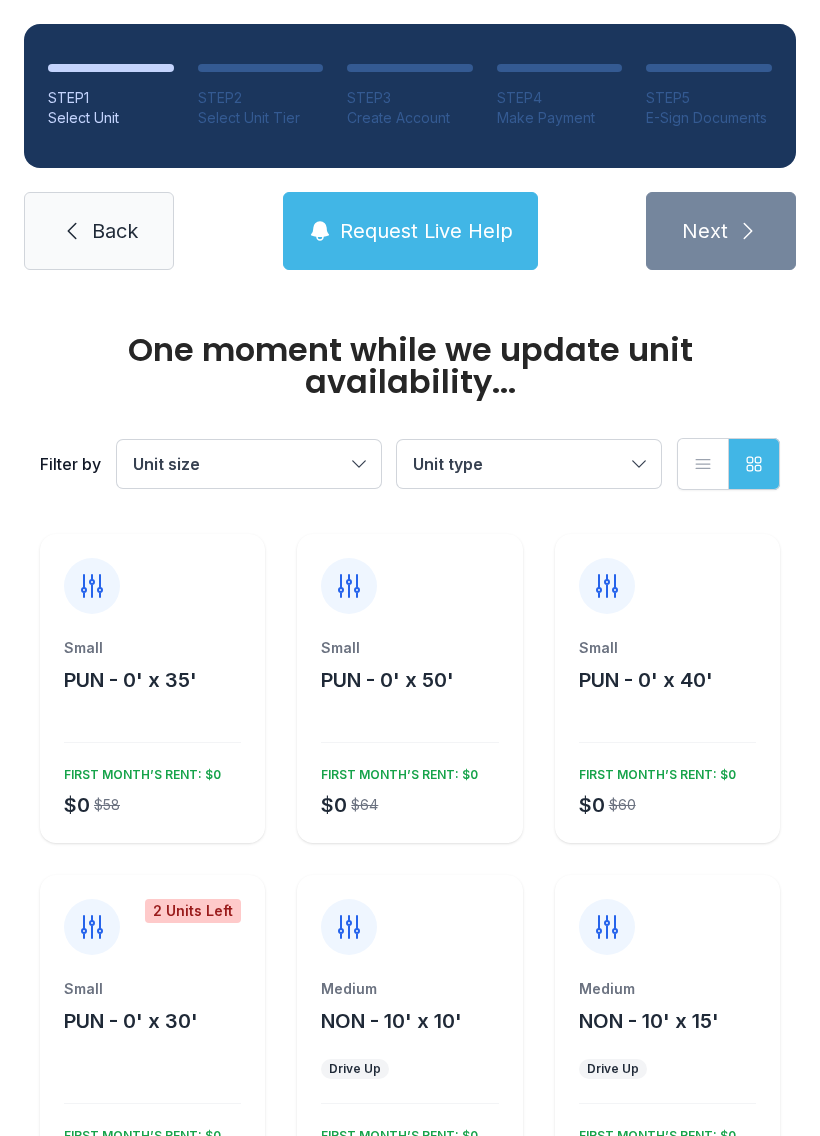 click on "Unit size" at bounding box center (239, 464) 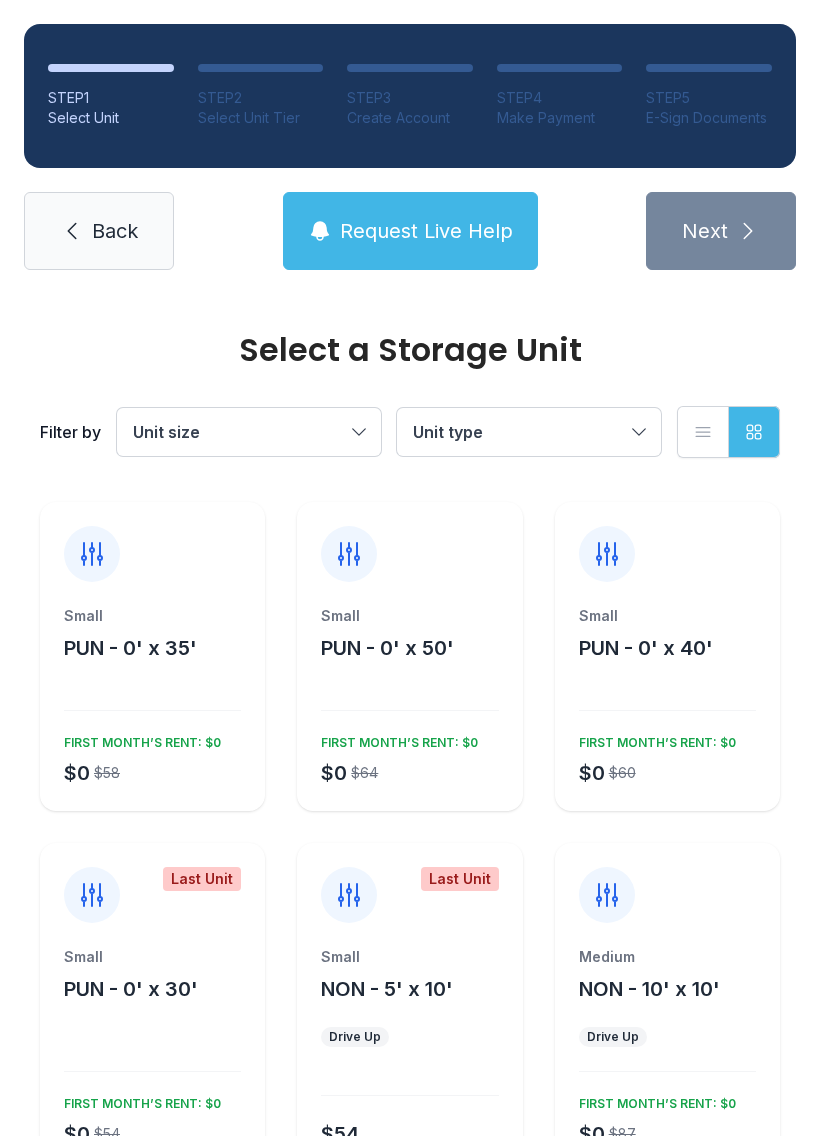 scroll, scrollTop: 0, scrollLeft: 0, axis: both 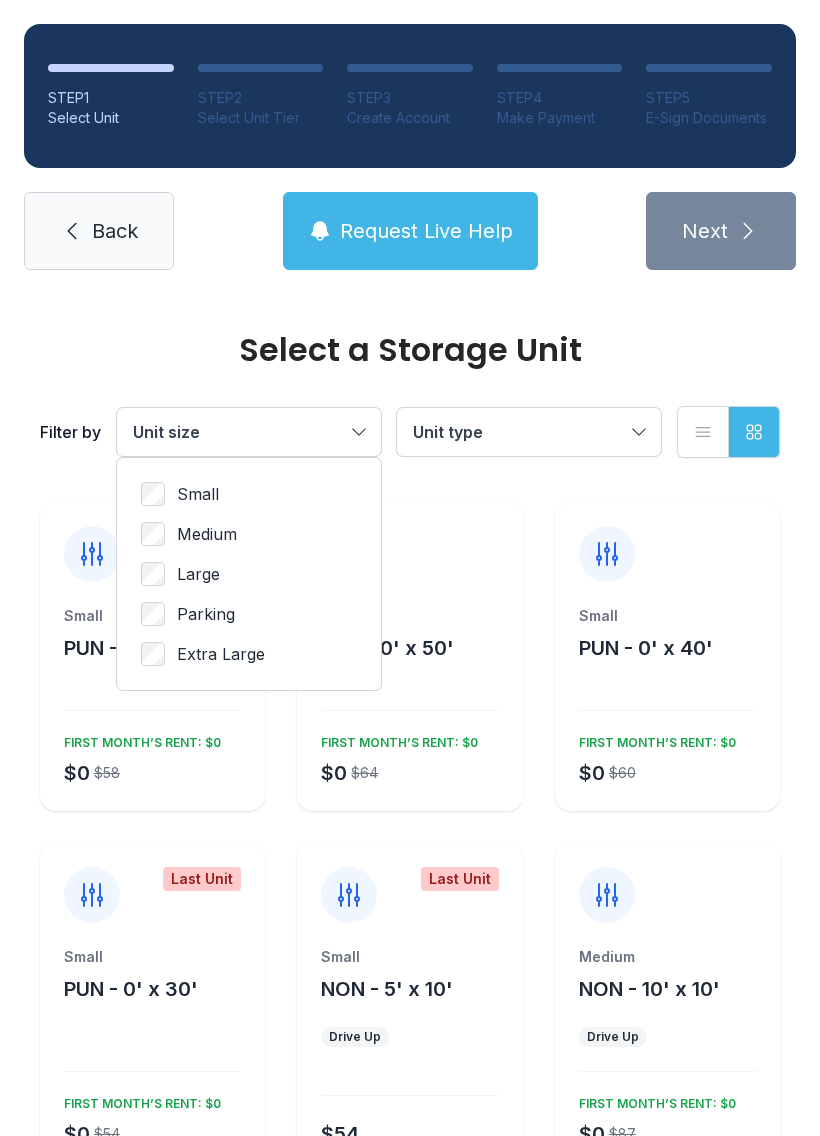 click on "Medium" at bounding box center (198, 494) 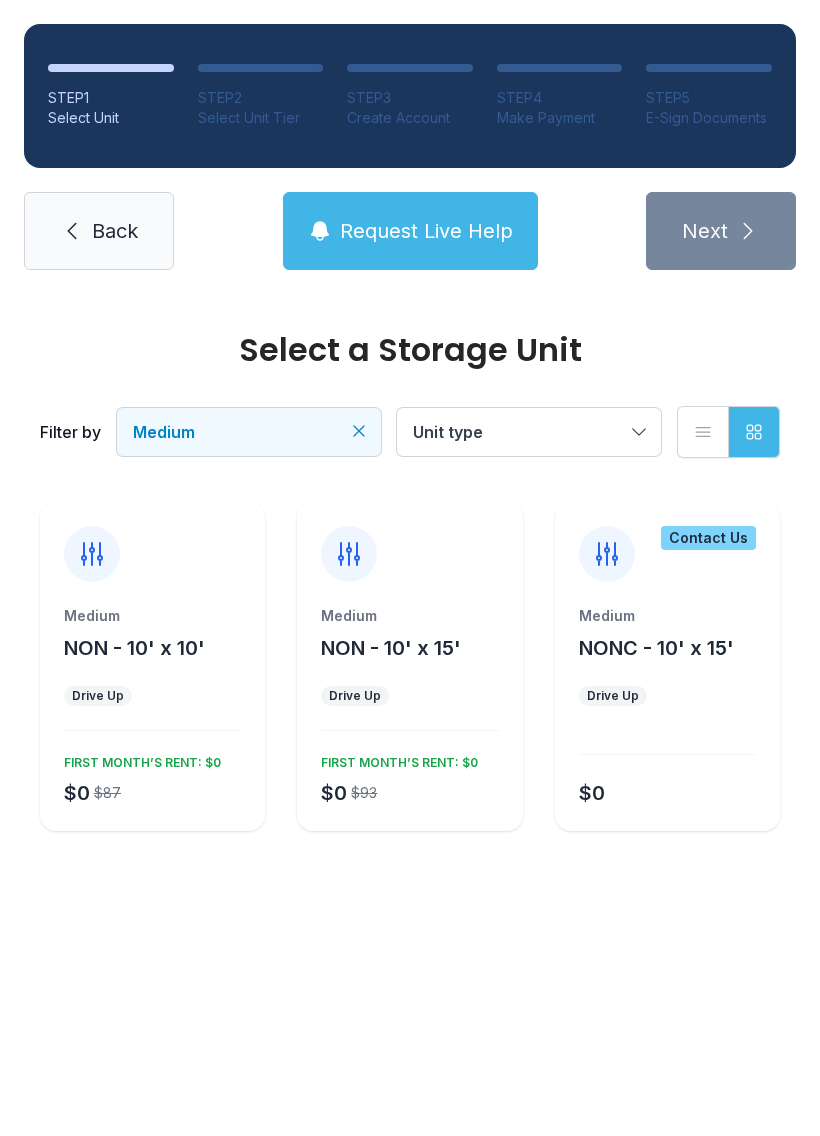 click on "NON - 10' x 15'" at bounding box center (134, 648) 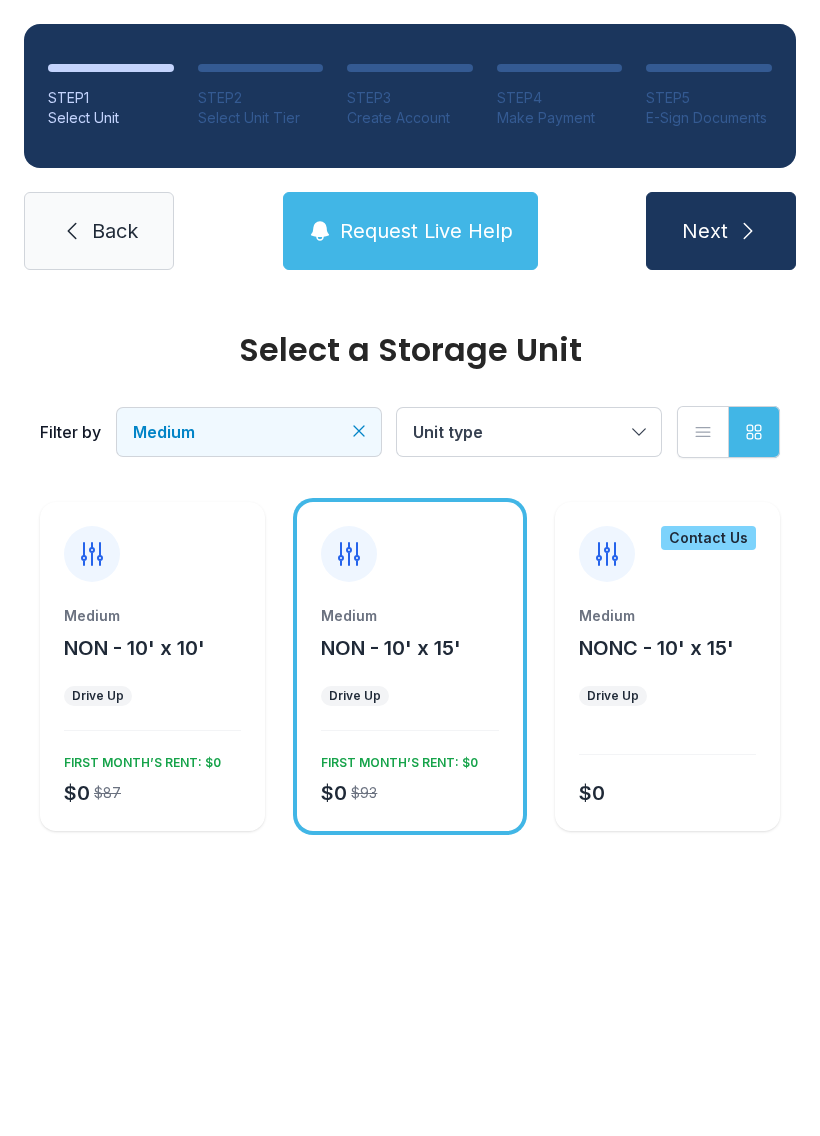click at bounding box center (748, 231) 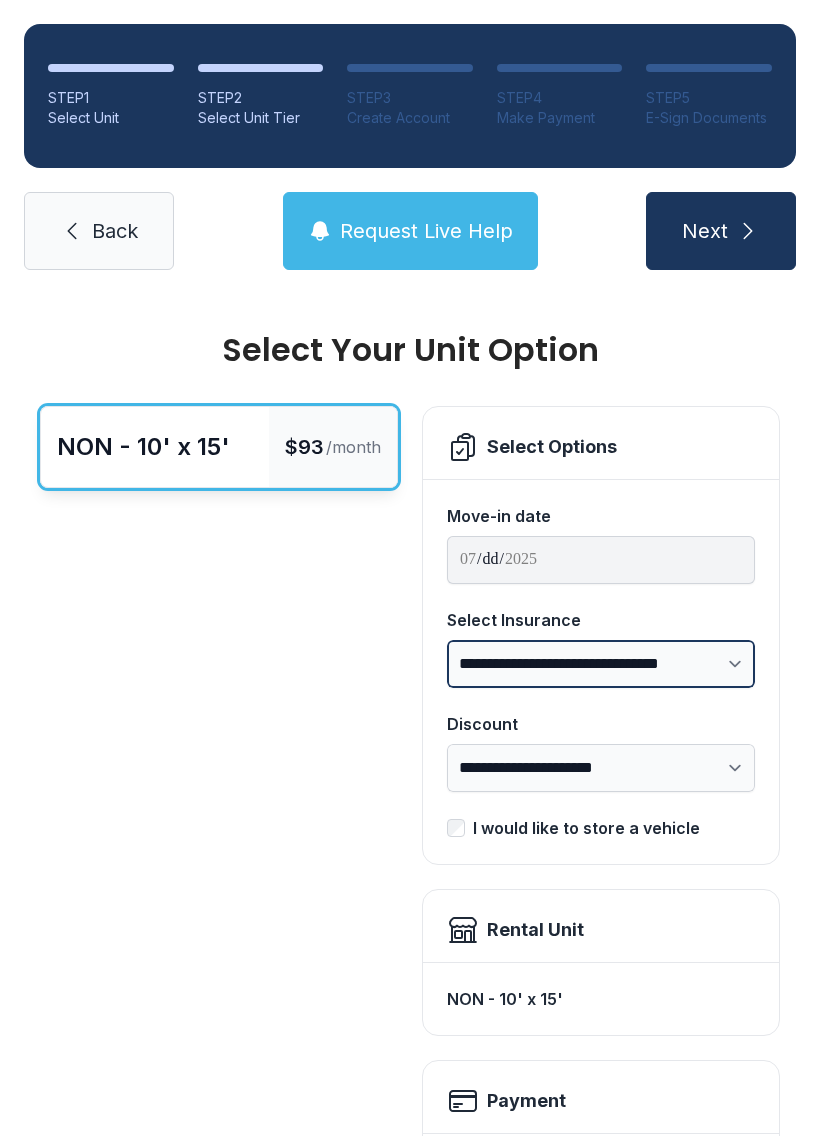click on "**********" at bounding box center (601, 664) 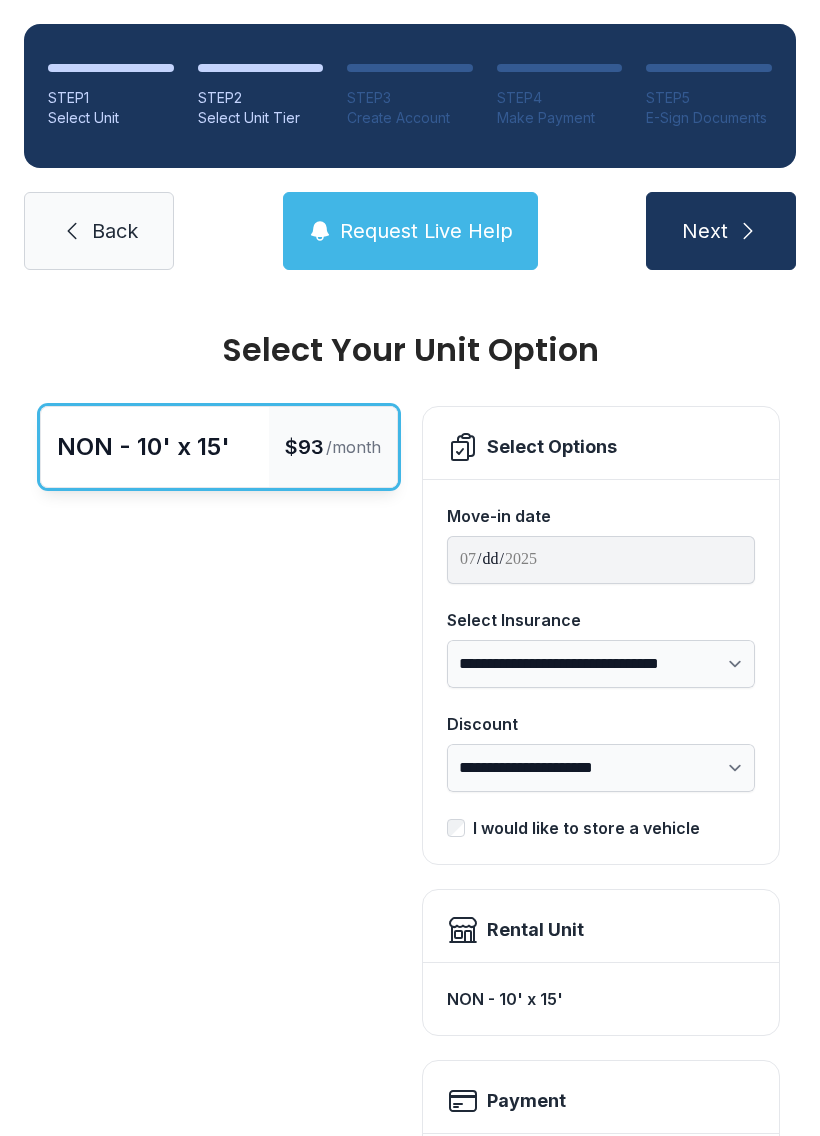 click on "NON - 10' x 15' $93 /month" at bounding box center [219, 957] 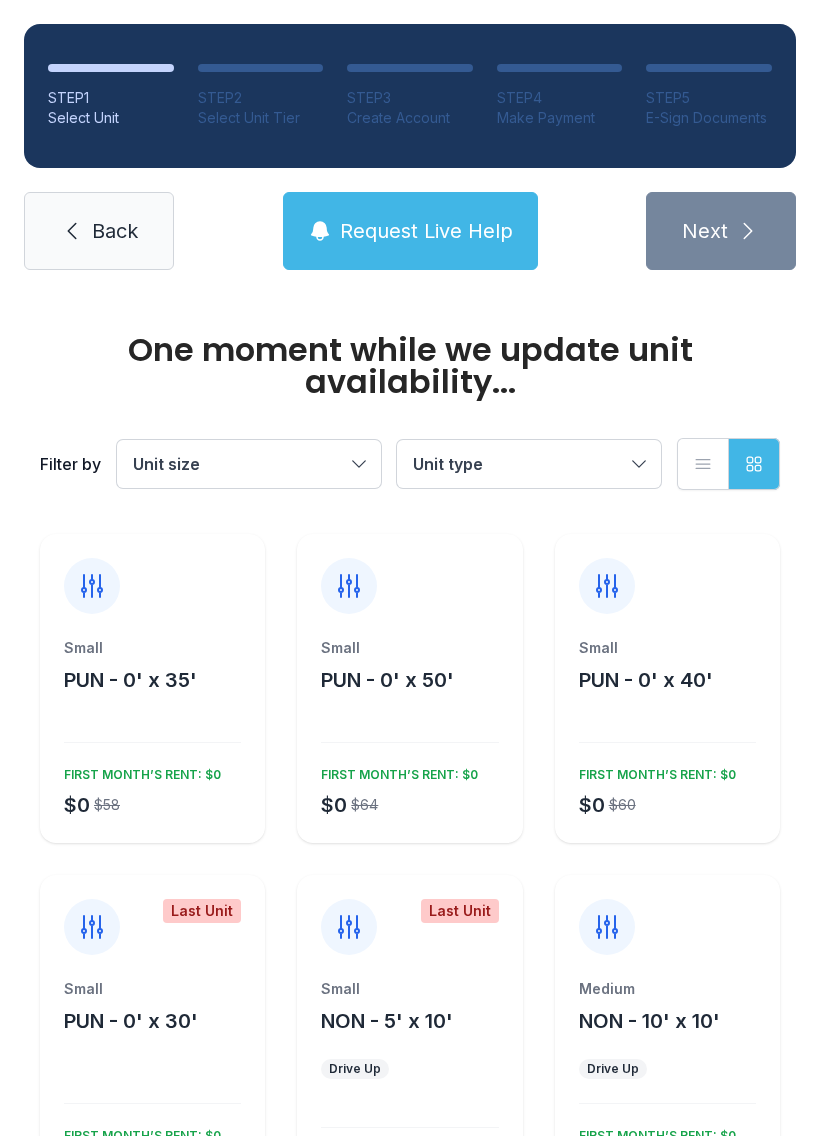 click on "Unit type" at bounding box center (519, 464) 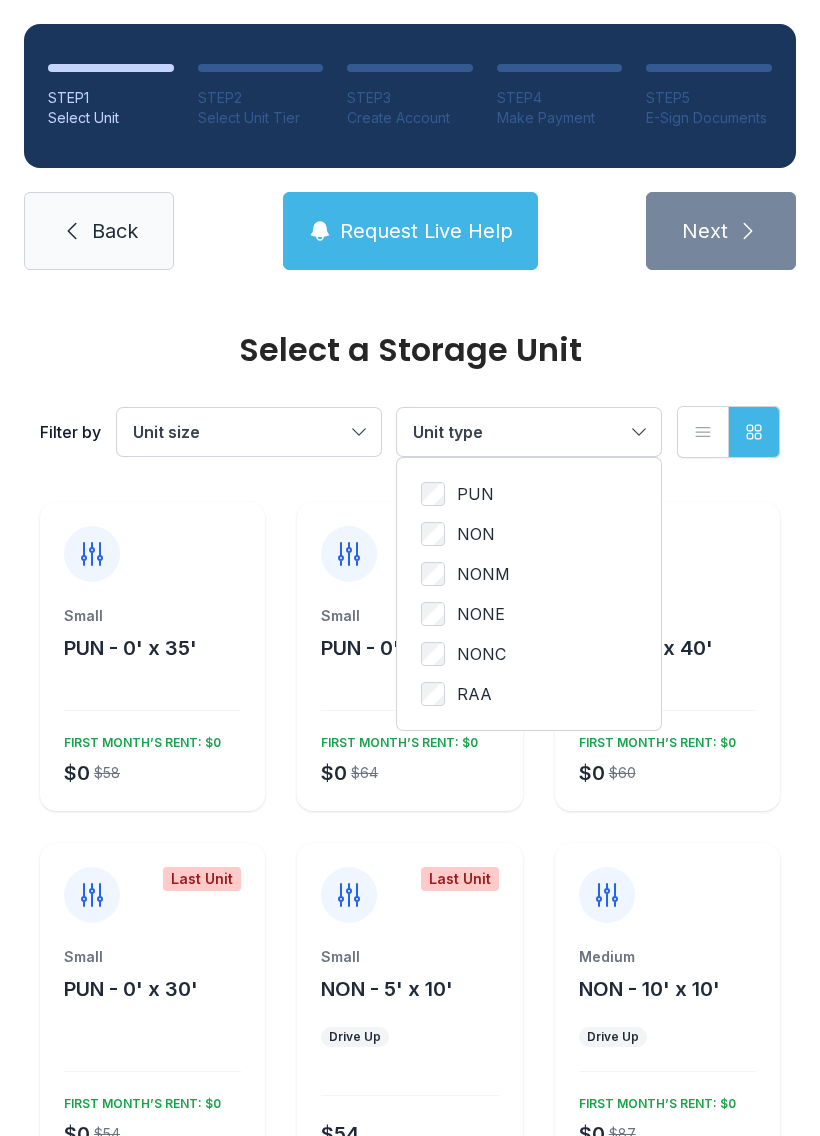 click on "NON" at bounding box center (475, 494) 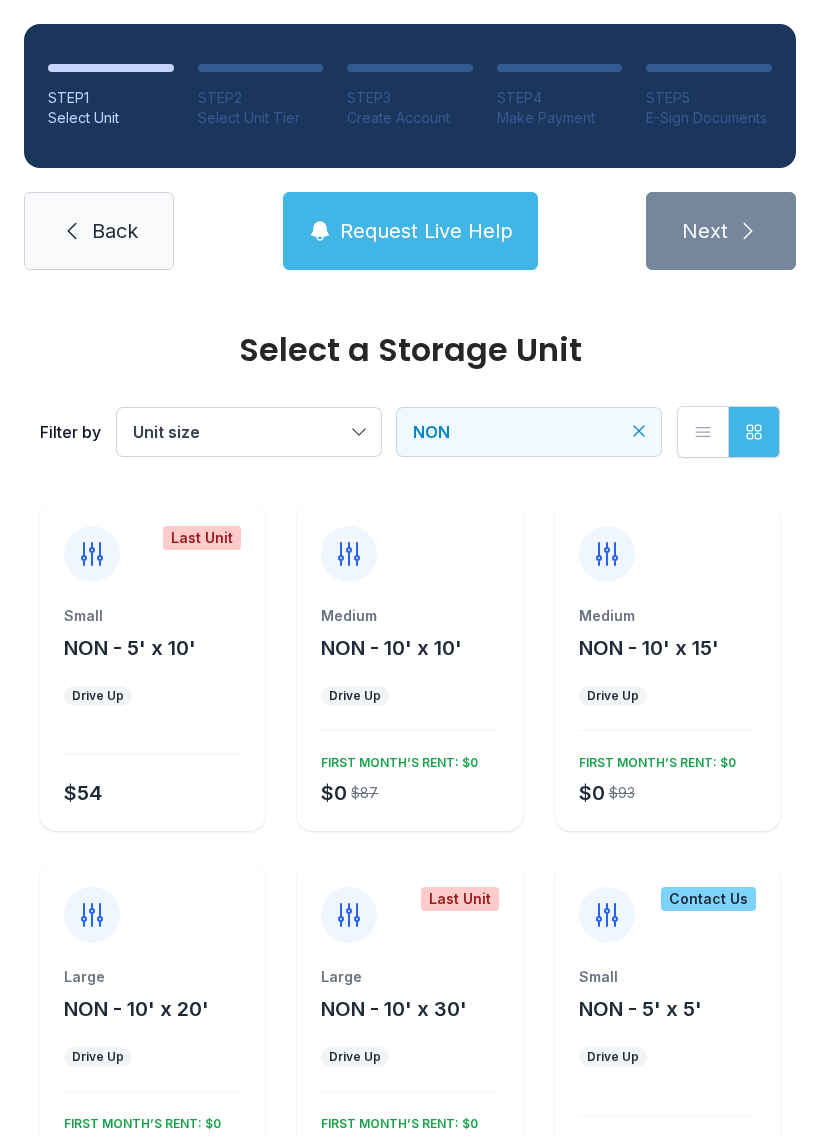 scroll, scrollTop: 0, scrollLeft: 0, axis: both 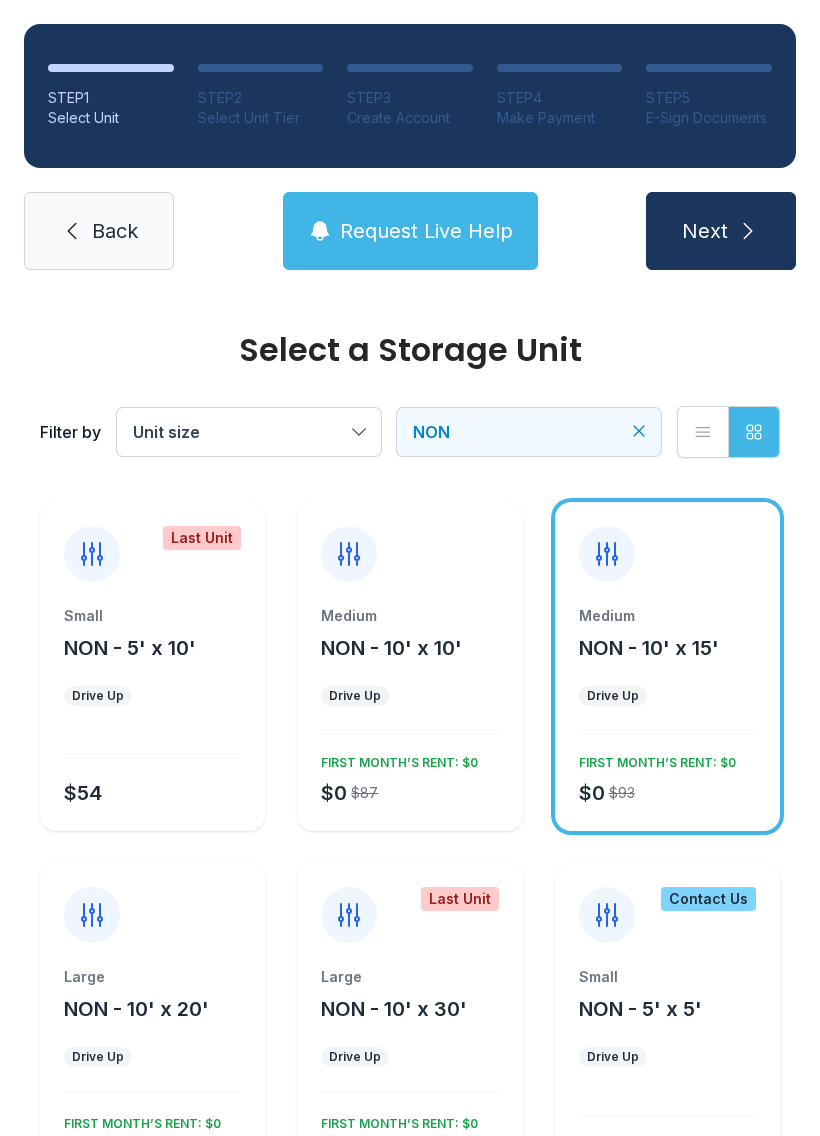 click at bounding box center [748, 231] 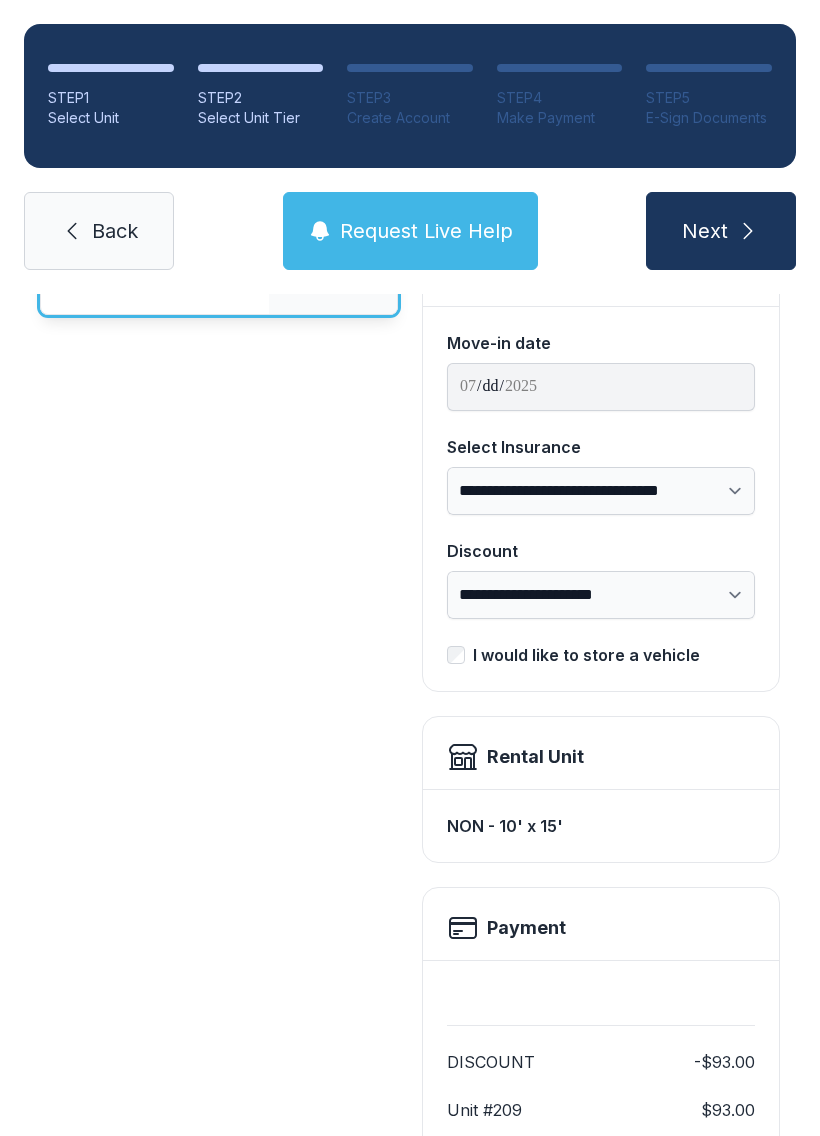 scroll, scrollTop: 172, scrollLeft: 0, axis: vertical 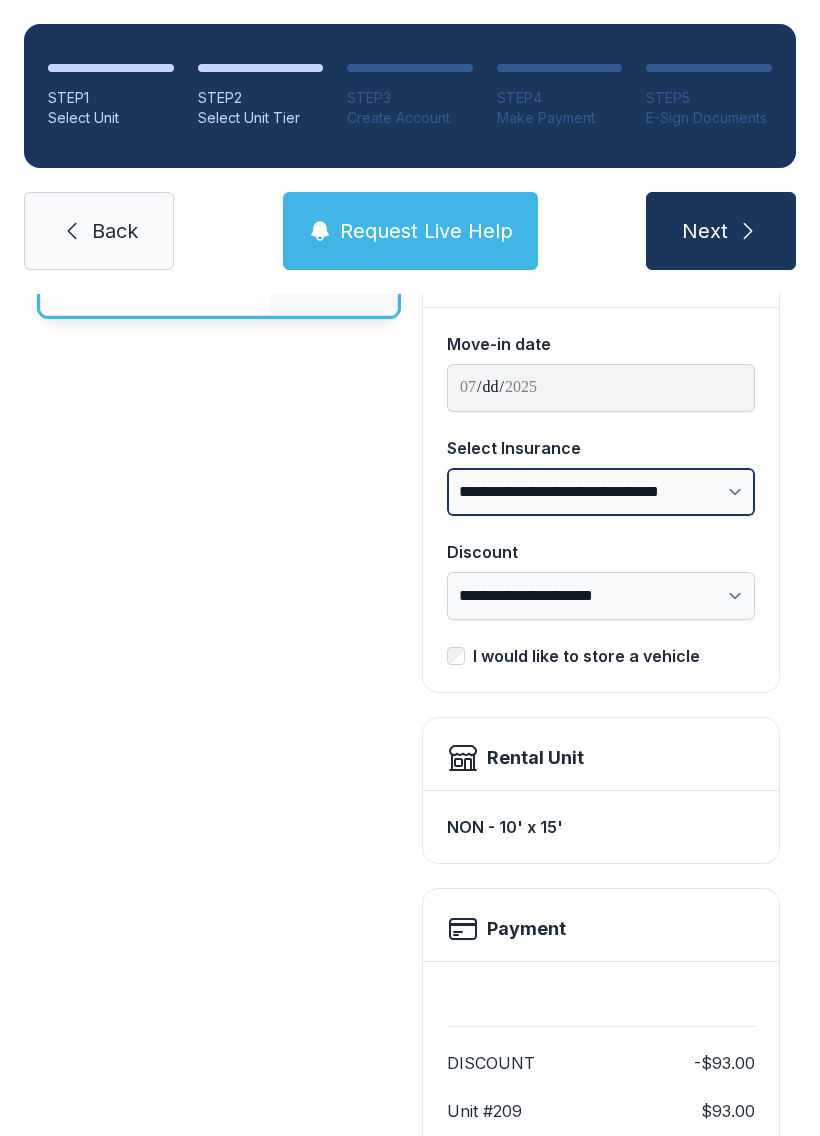click on "**********" at bounding box center [601, 492] 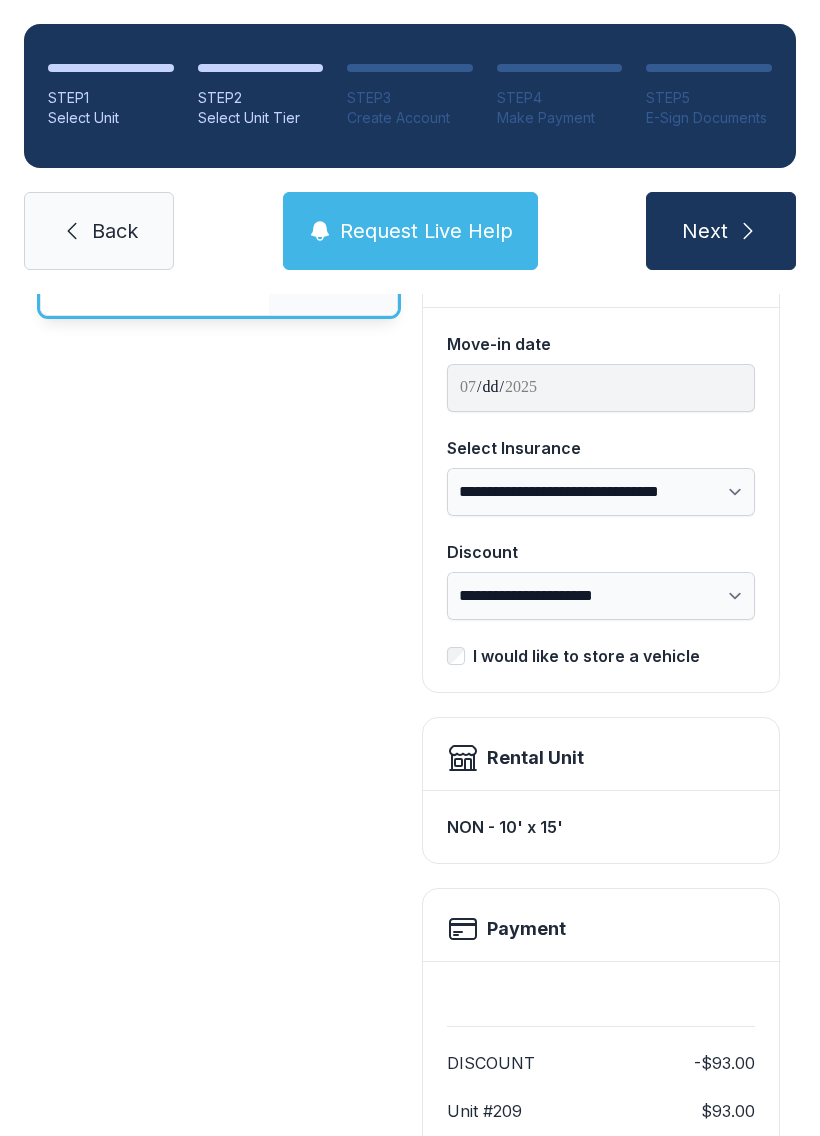 click on "Request Live Help" at bounding box center [410, 231] 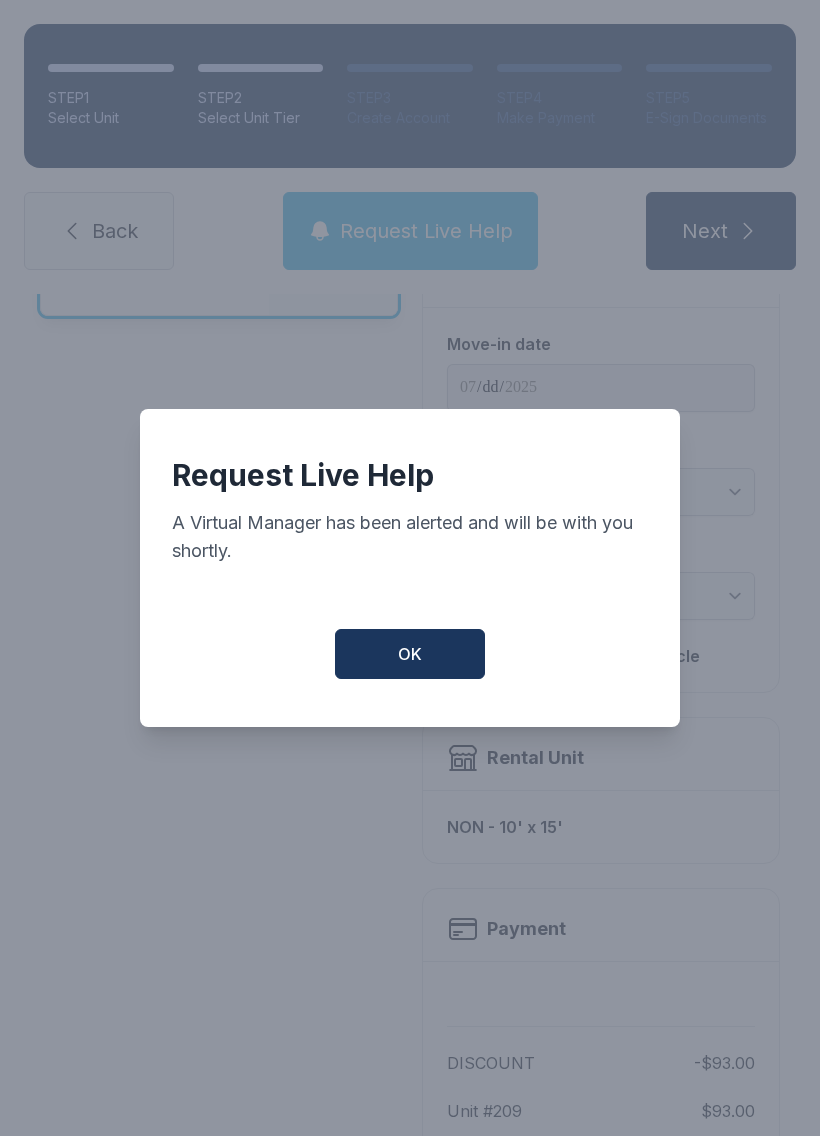 click on "OK" at bounding box center [410, 654] 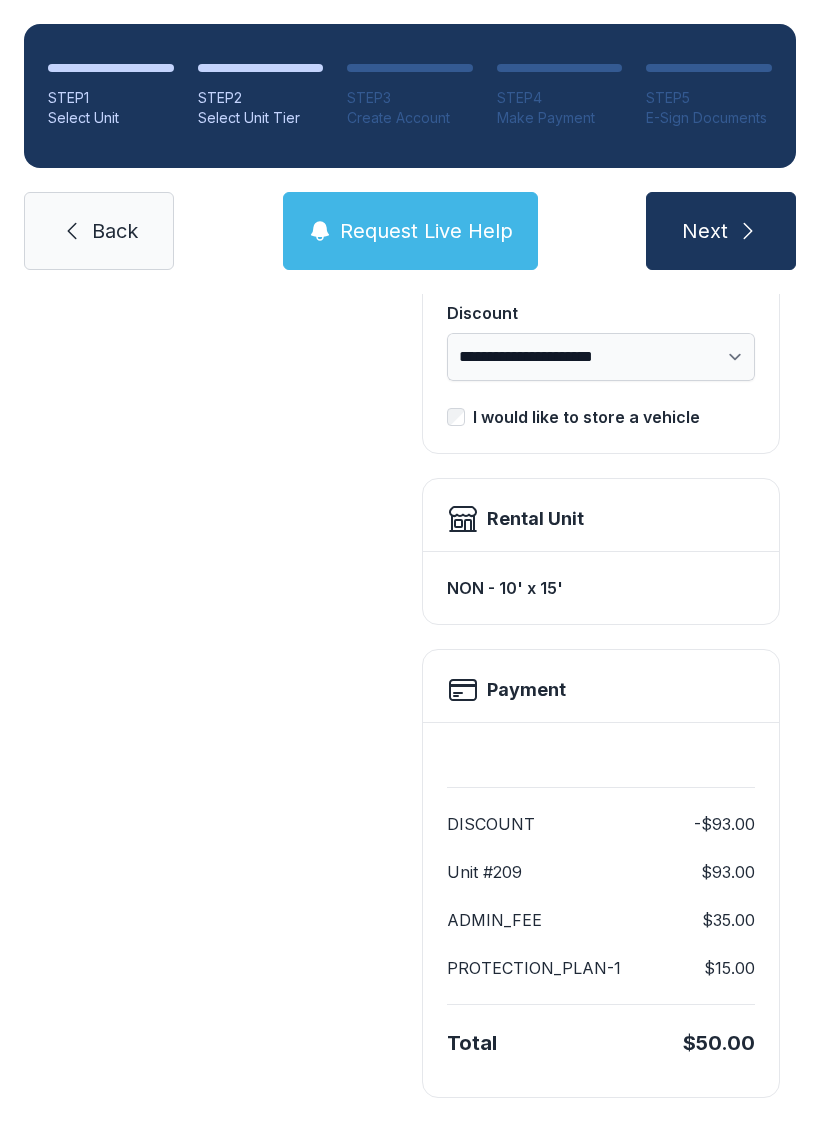 scroll, scrollTop: 409, scrollLeft: 0, axis: vertical 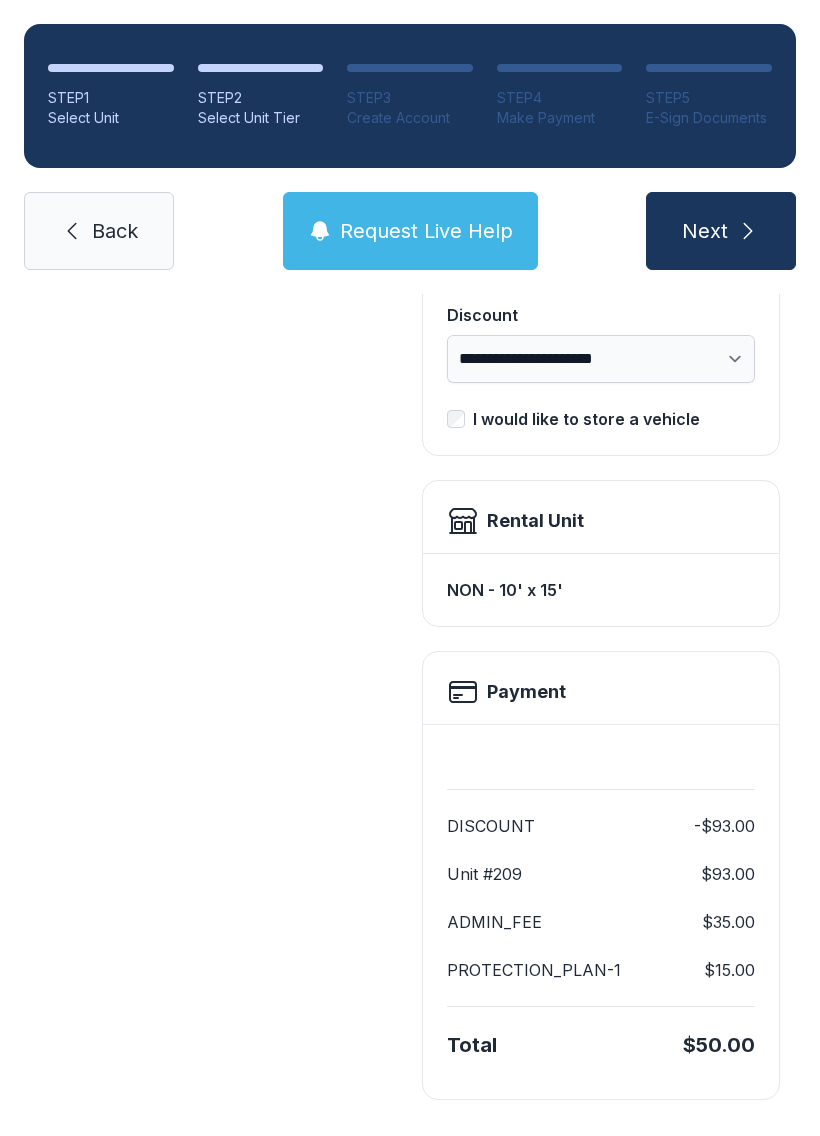 click on "Next" at bounding box center (721, 231) 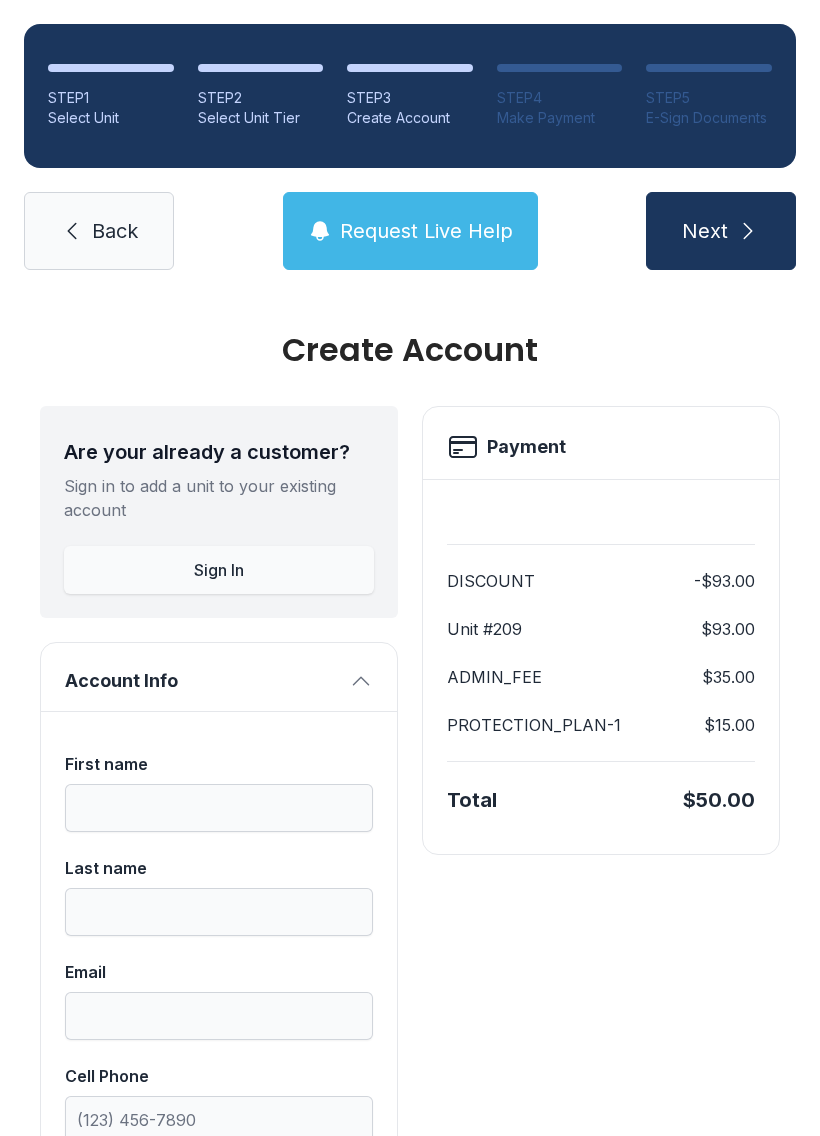 scroll, scrollTop: 1, scrollLeft: 0, axis: vertical 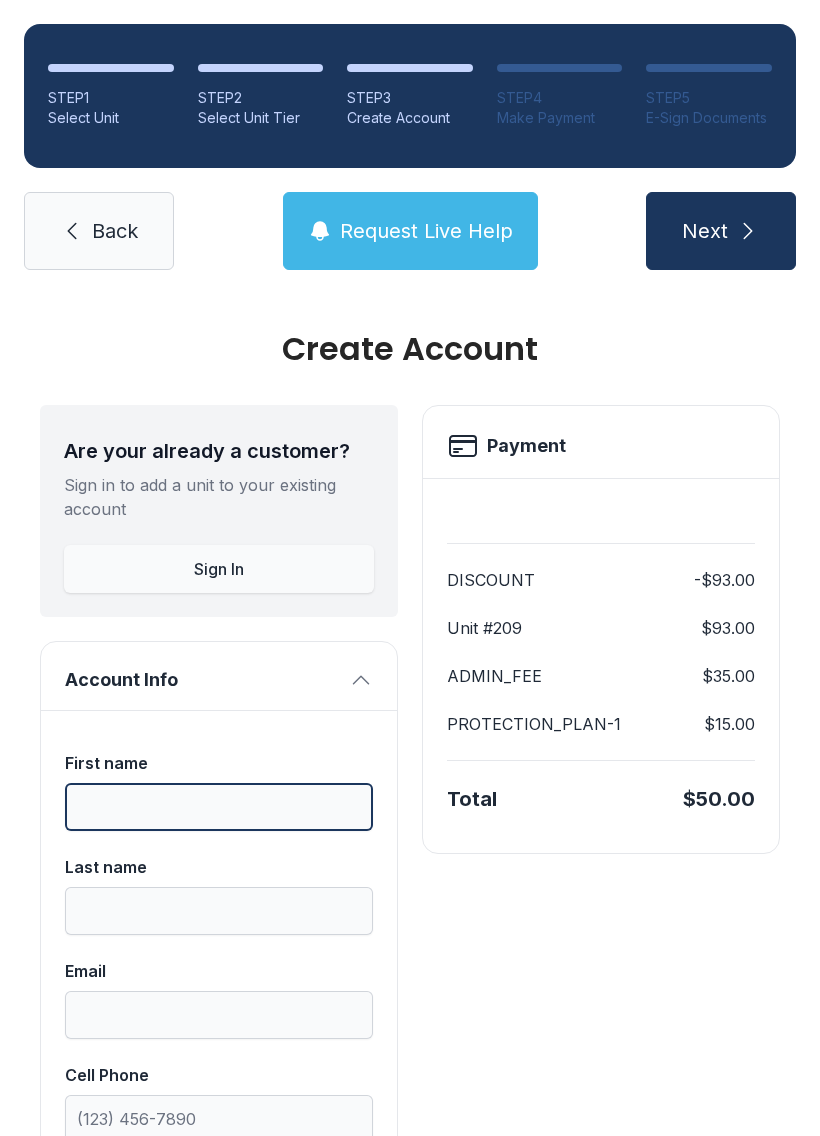 click on "First name" at bounding box center (219, 807) 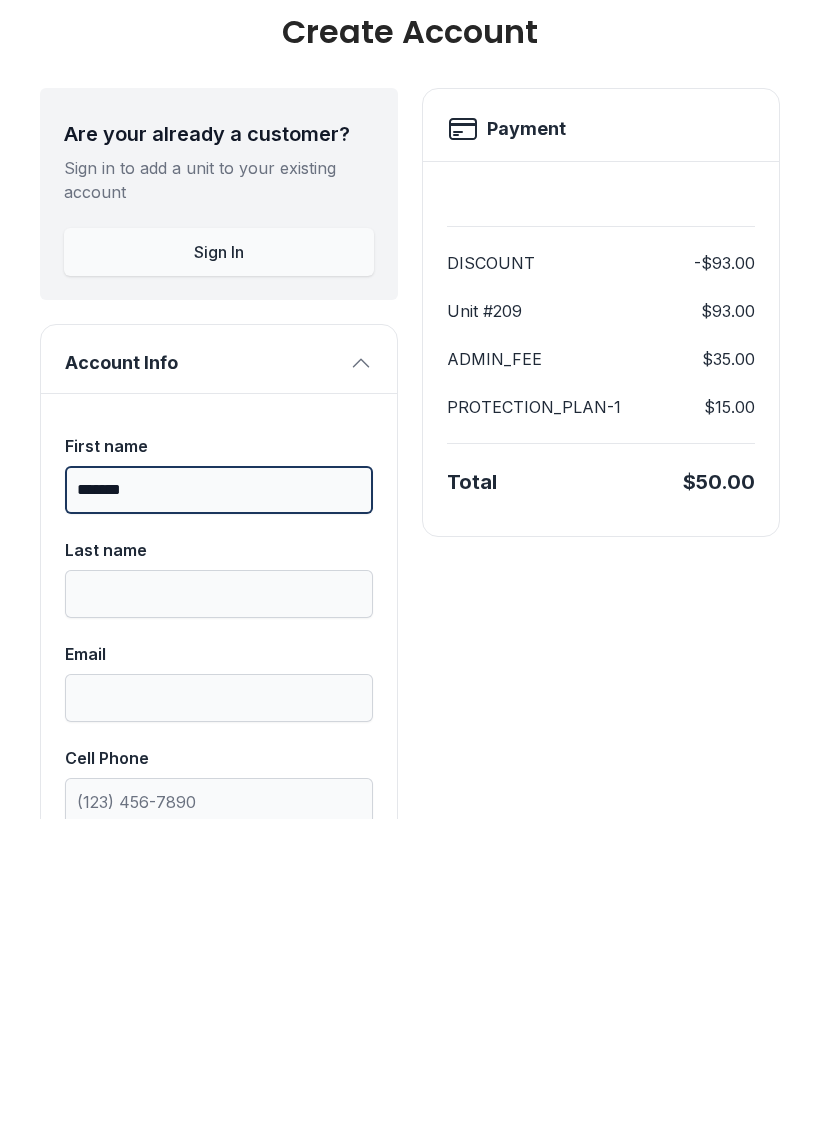 type on "*******" 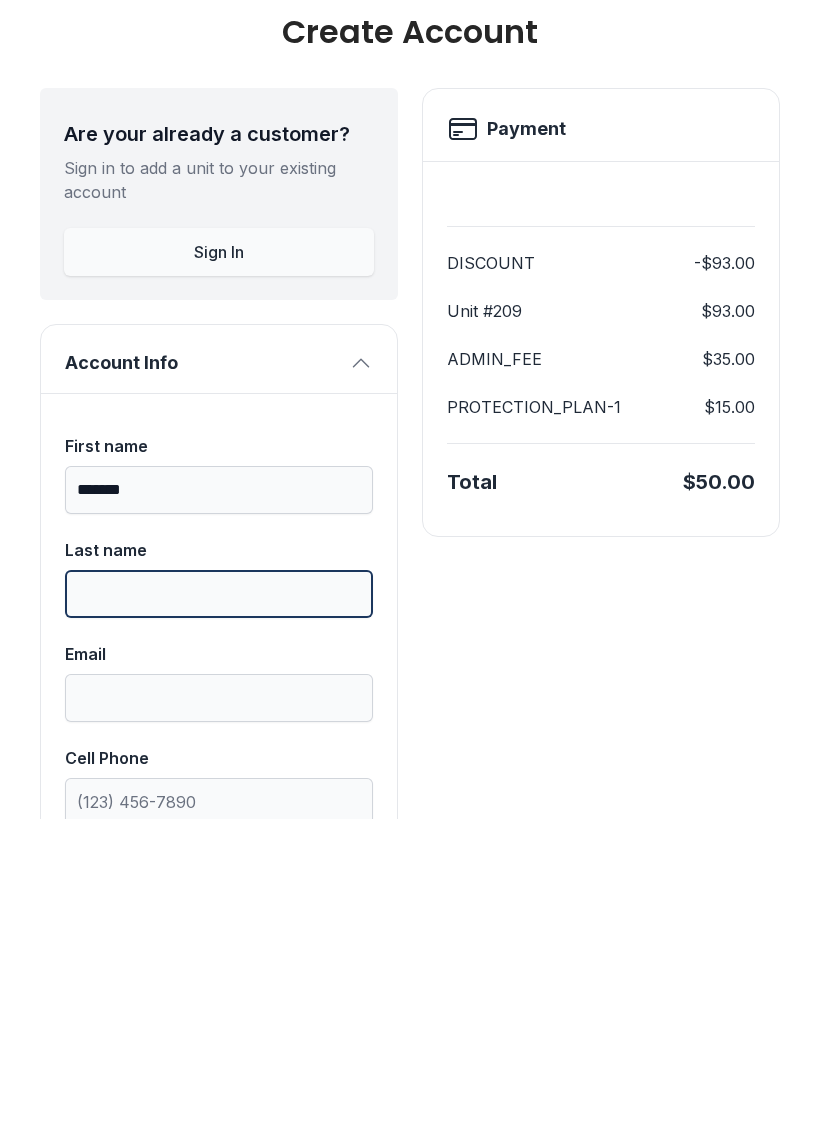 click on "Last name" at bounding box center [219, 911] 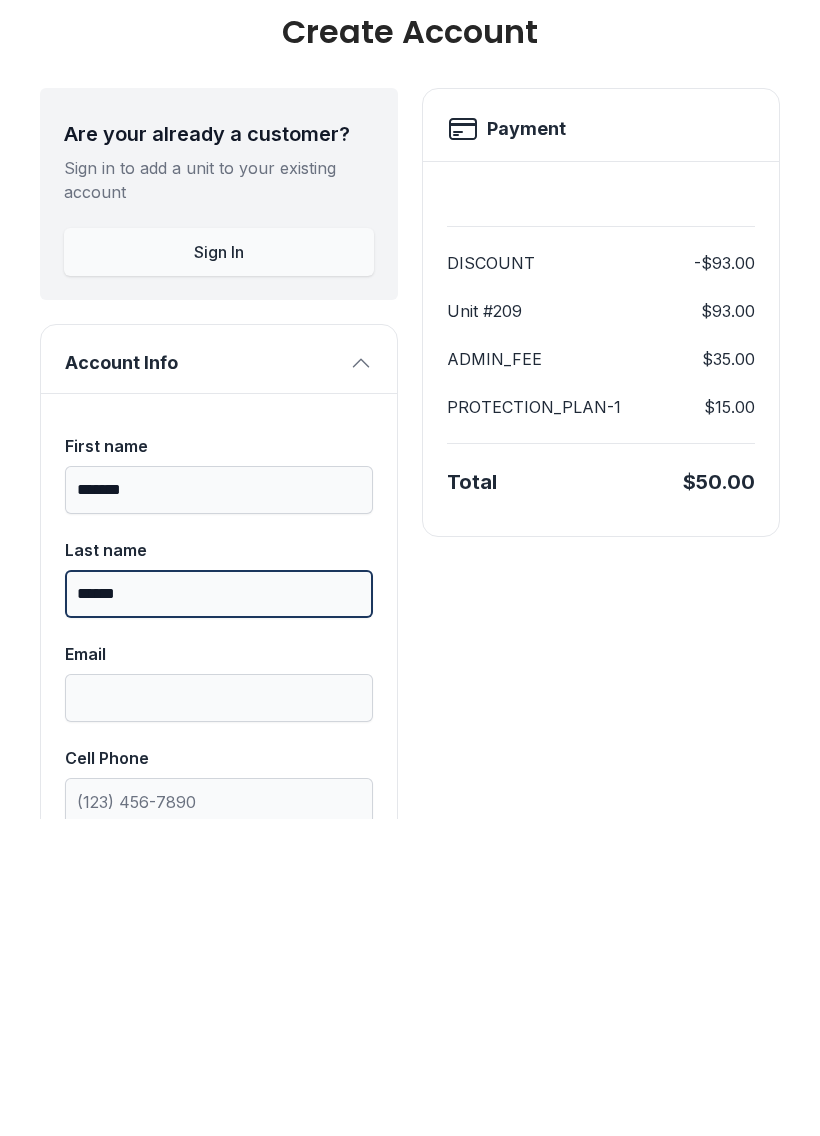 type on "******" 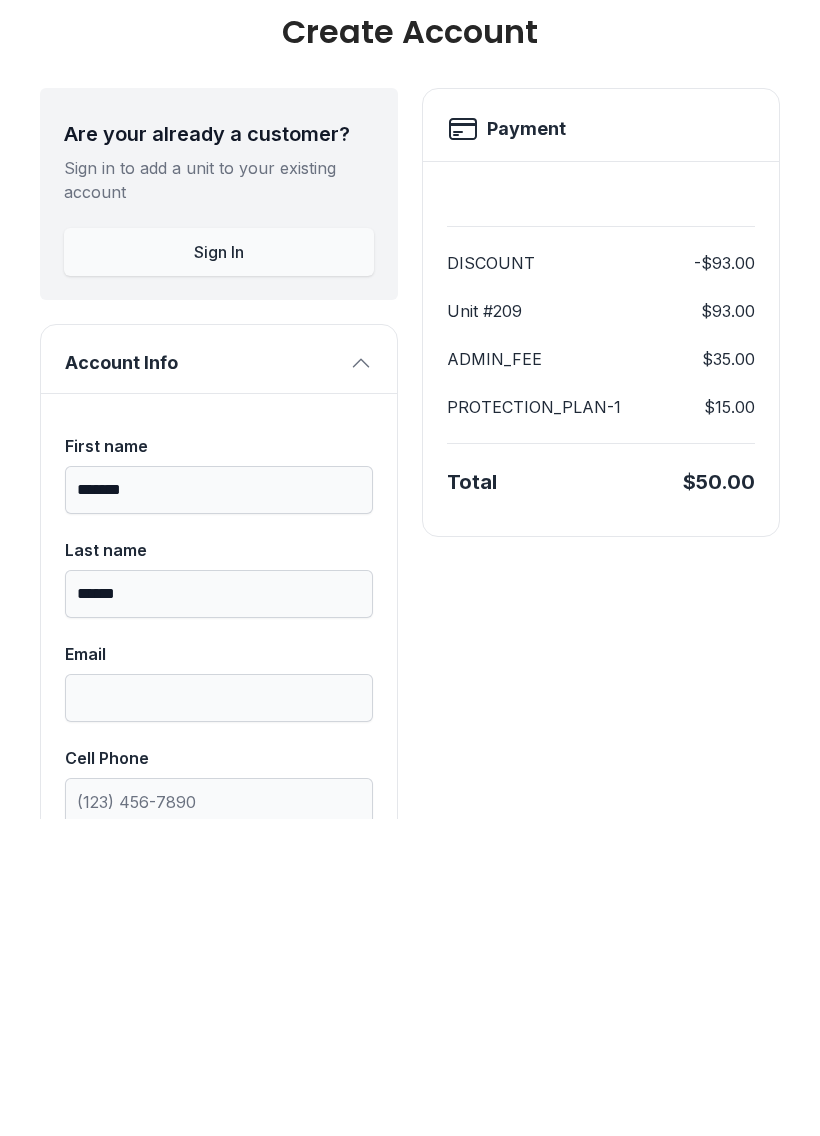 click on "Payment DISCOUNT -$93.00 Unit #[NUMBER] $93.00 ADMIN_FEE $35.00 PROTECTION_PLAN-1 $15.00 Total $50.00" at bounding box center (601, 1377) 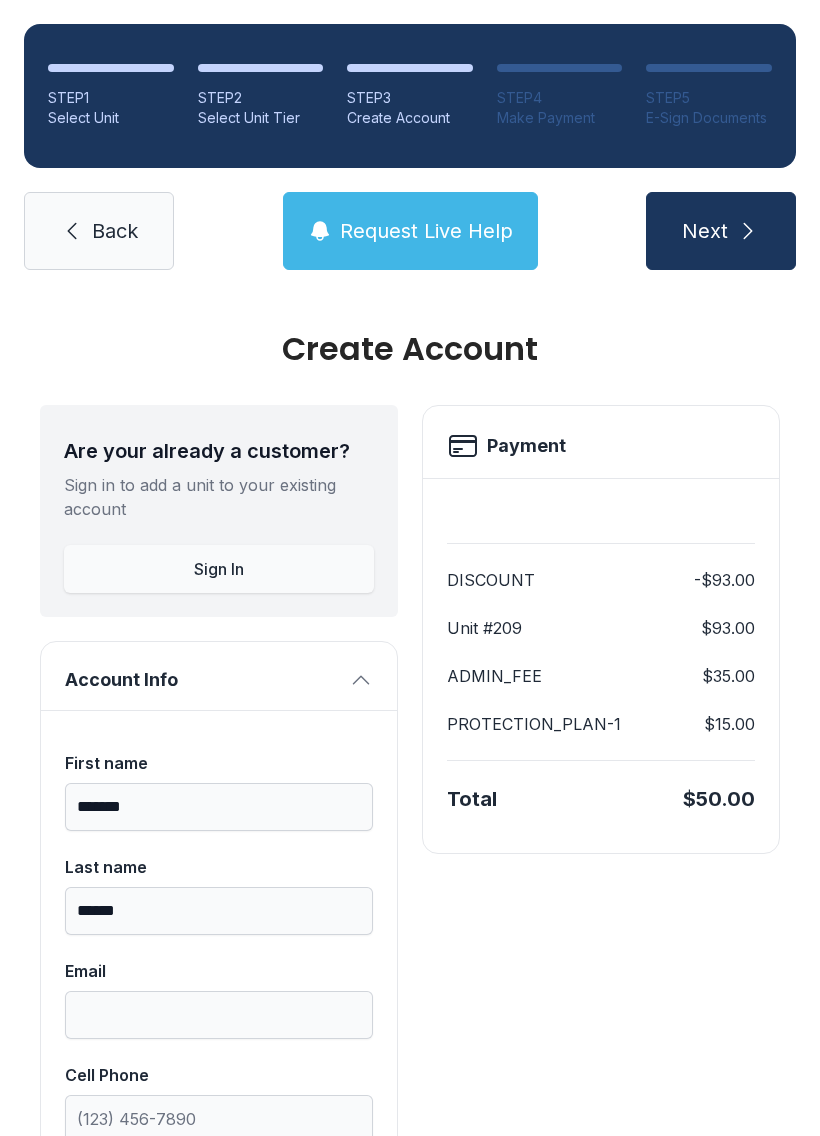 click on "Back" at bounding box center (115, 231) 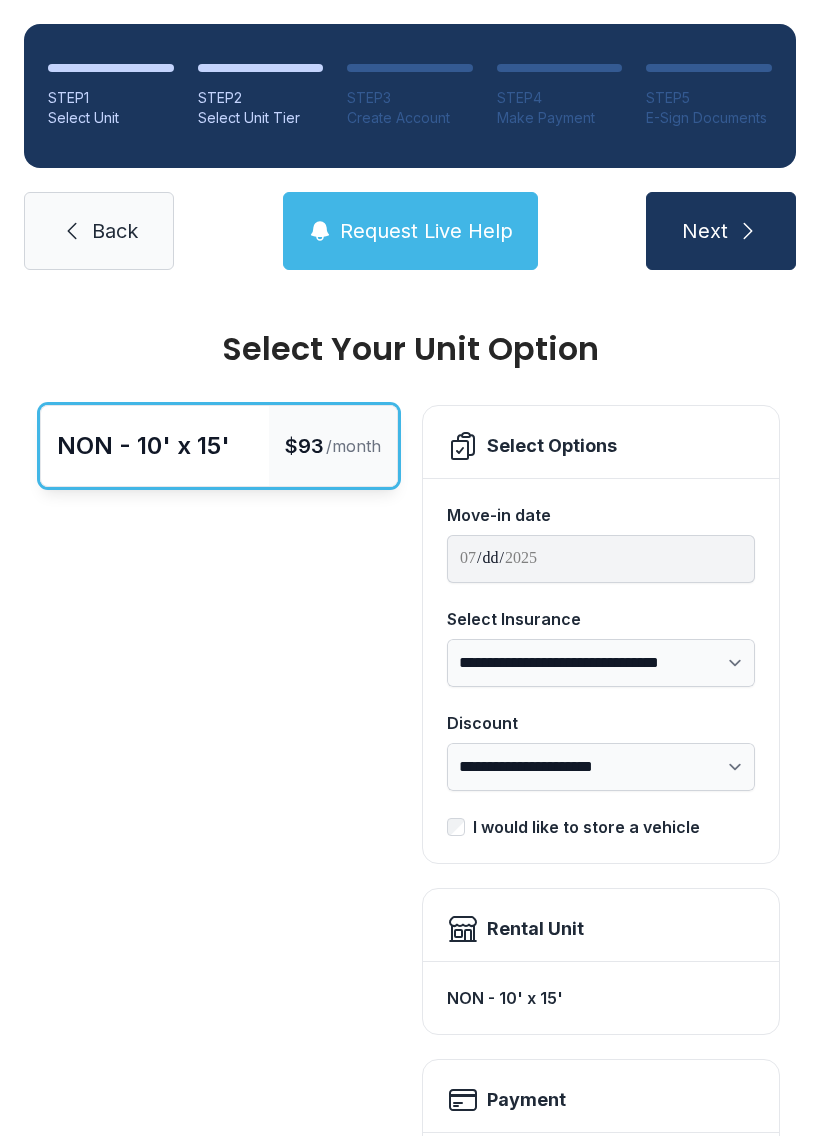 scroll, scrollTop: 0, scrollLeft: 0, axis: both 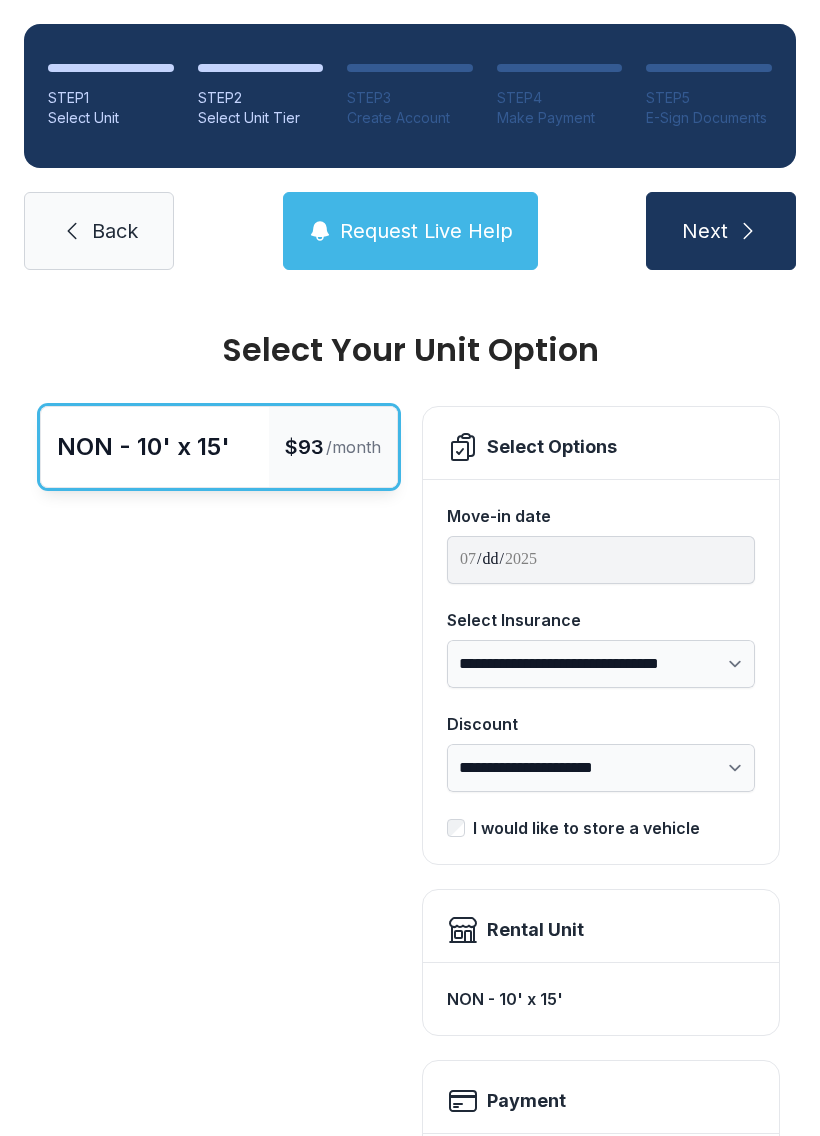 click on "STEP  1 Select Unit STEP  2 Select Unit Tier STEP  3 Create Account STEP  4 Make Payment STEP  5 E-Sign Documents Back Request Live Help Next" at bounding box center (410, 147) 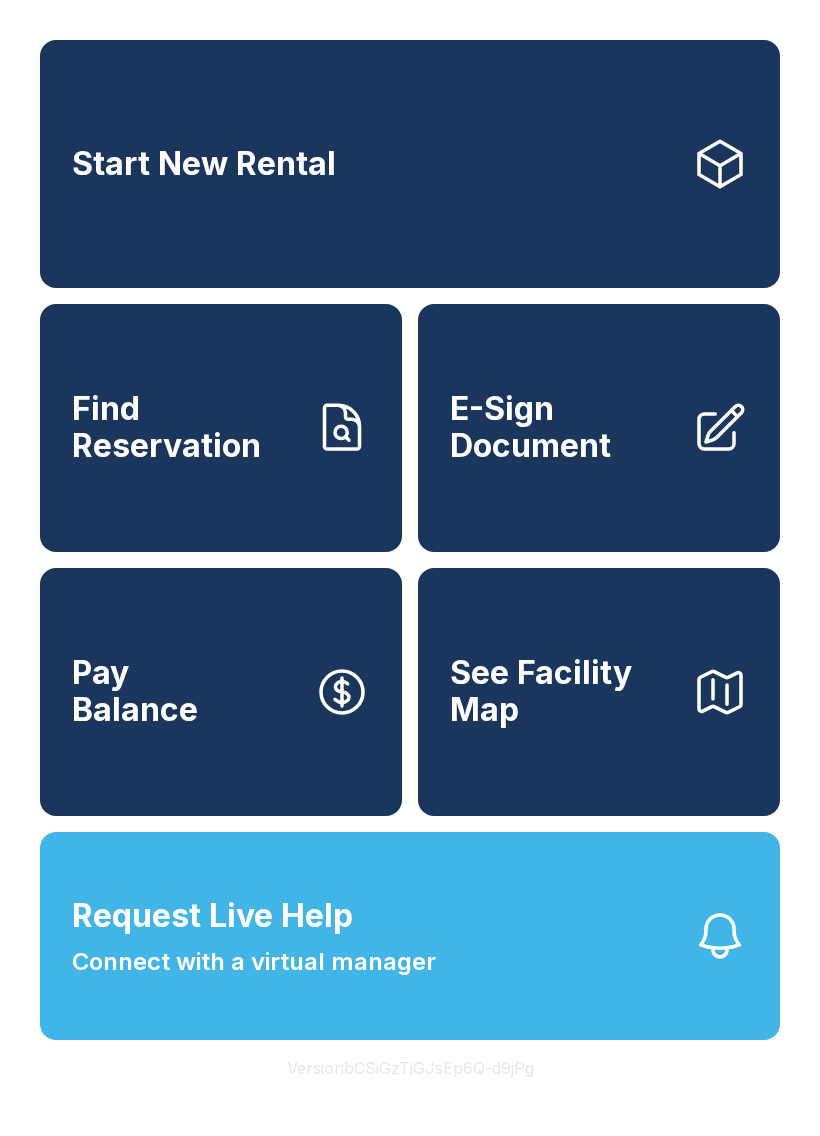 click on "Start New Rental" at bounding box center (410, 164) 